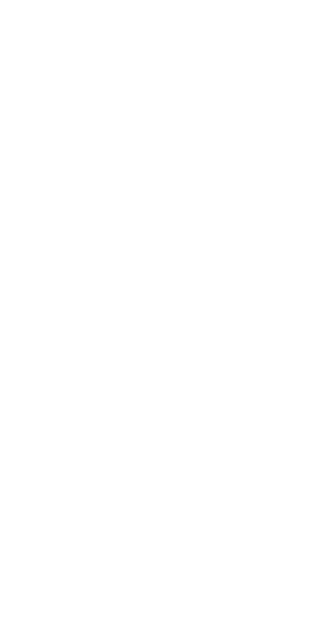 scroll, scrollTop: 0, scrollLeft: 0, axis: both 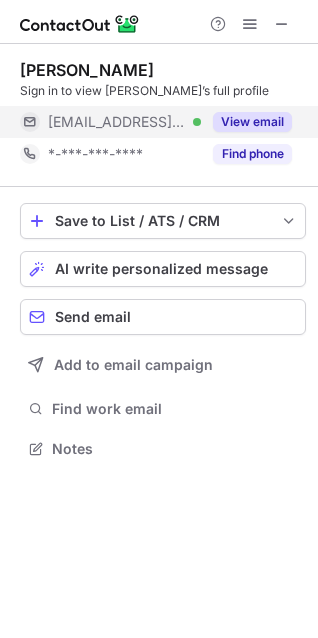 click on "View email" at bounding box center (252, 122) 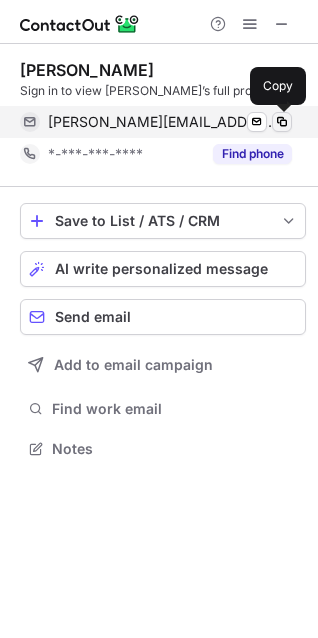 click at bounding box center [282, 122] 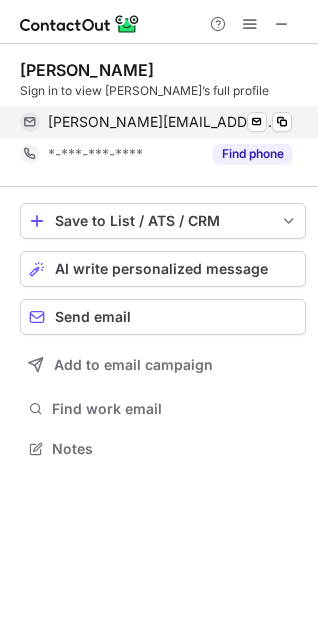 click on "david.pinnick@hotblack.co.uk Verified Send email Copy" at bounding box center [156, 122] 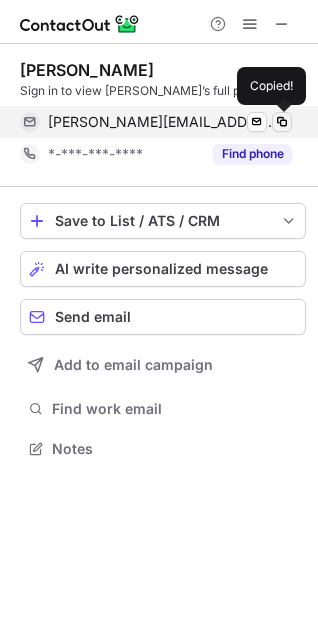 click at bounding box center (282, 122) 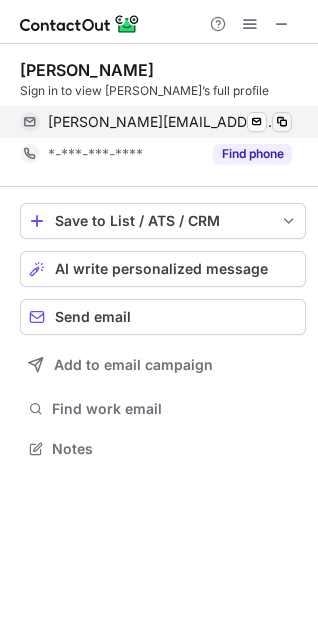type 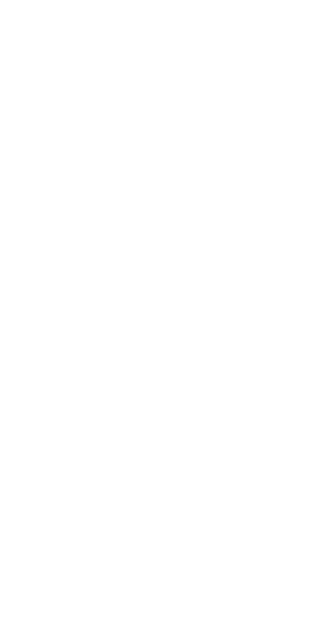 scroll, scrollTop: 0, scrollLeft: 0, axis: both 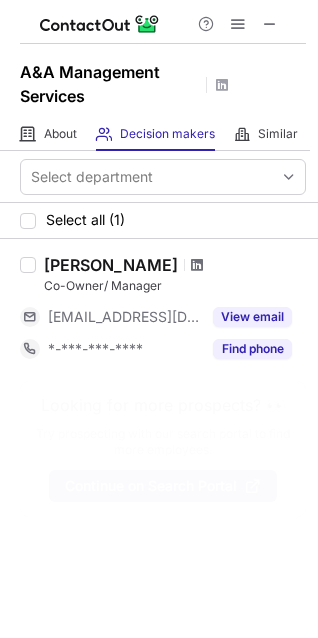 click at bounding box center [197, 265] 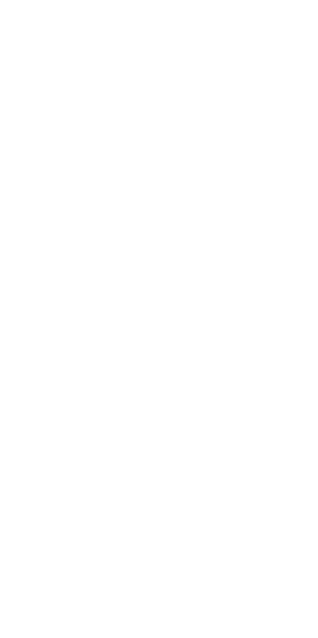 scroll, scrollTop: 0, scrollLeft: 0, axis: both 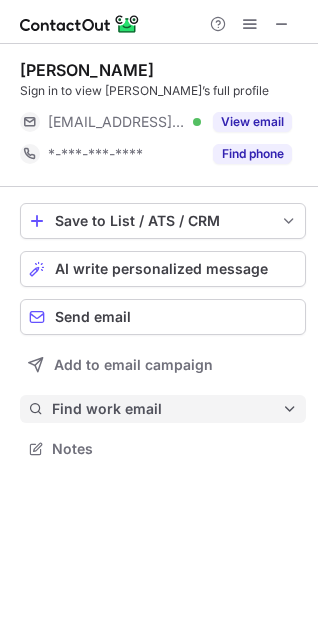 click on "Find work email" at bounding box center (167, 409) 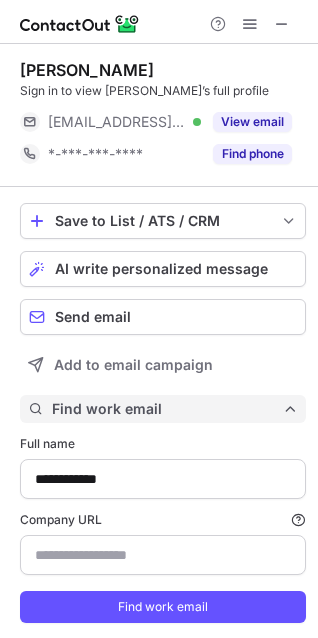 scroll, scrollTop: 10, scrollLeft: 10, axis: both 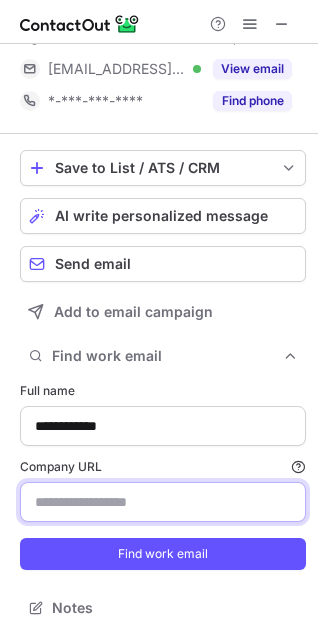 click on "Company URL Finding work email will consume 1 credit if a match is found." at bounding box center [163, 502] 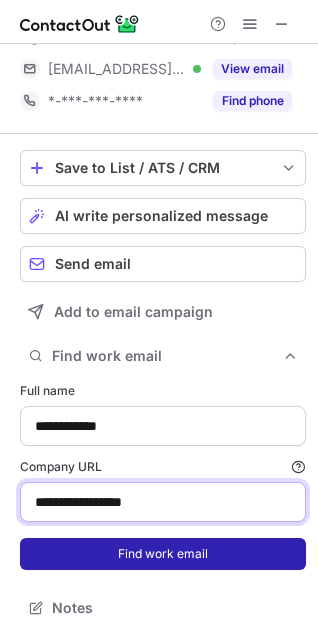 type on "**********" 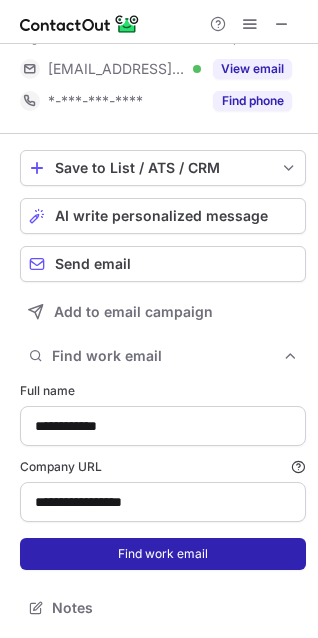 click on "Find work email" at bounding box center (163, 554) 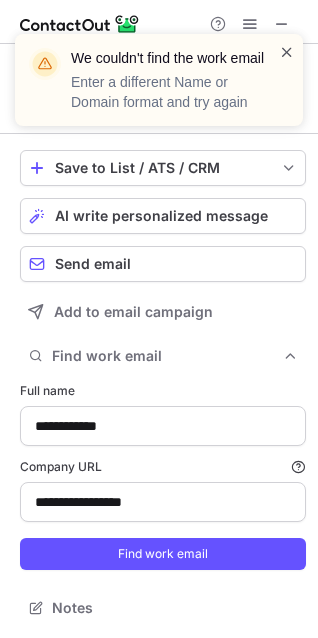 click at bounding box center [287, 52] 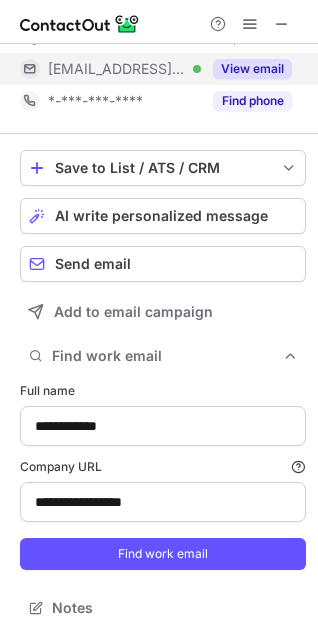 click on "View email" at bounding box center (252, 69) 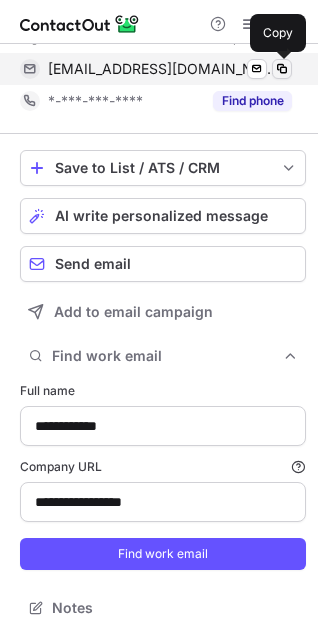 click at bounding box center (282, 69) 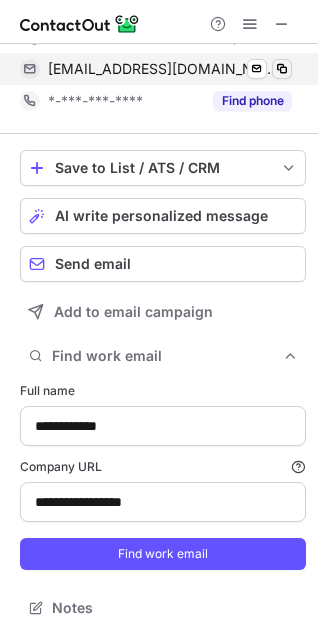 type 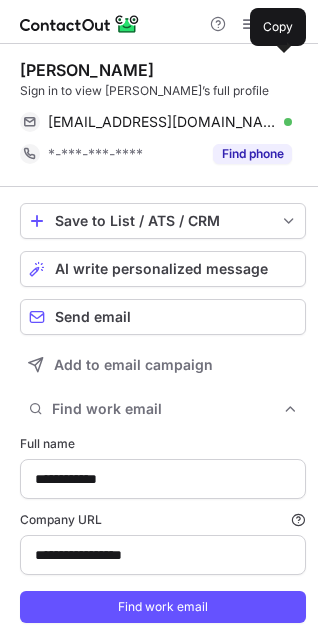 scroll, scrollTop: 53, scrollLeft: 0, axis: vertical 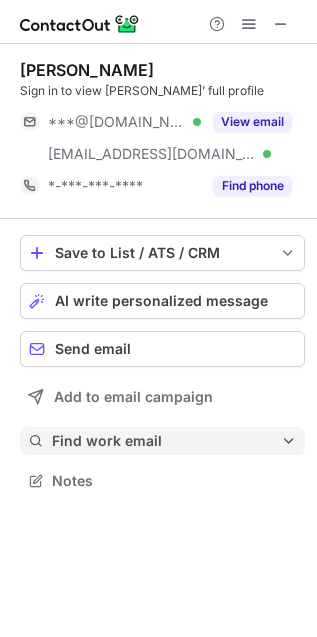 click on "Find work email" at bounding box center (166, 441) 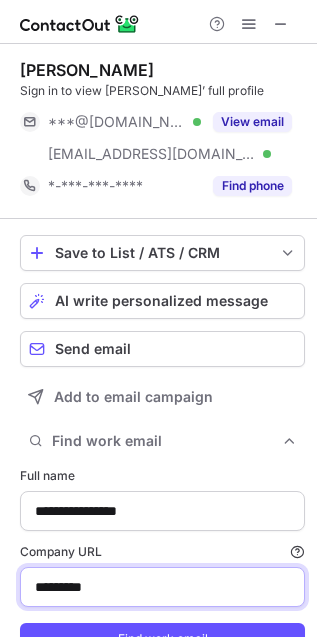 drag, startPoint x: 102, startPoint y: 581, endPoint x: -32, endPoint y: 601, distance: 135.48431 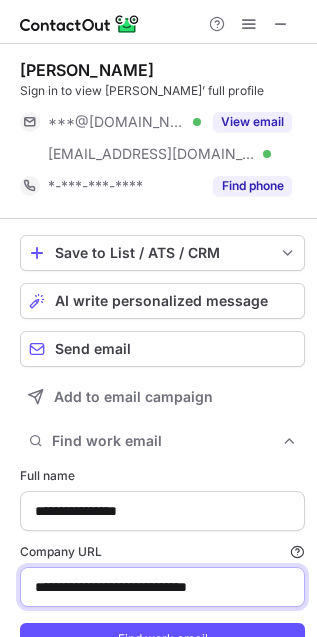 scroll, scrollTop: 85, scrollLeft: 0, axis: vertical 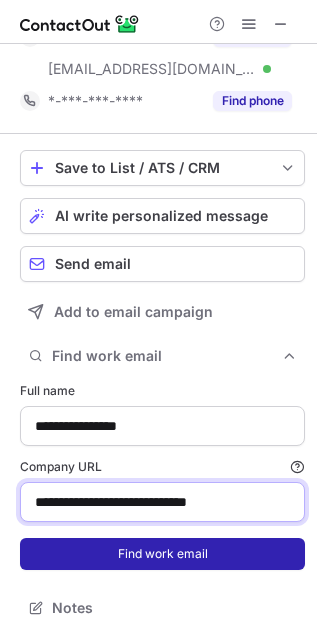 type on "**********" 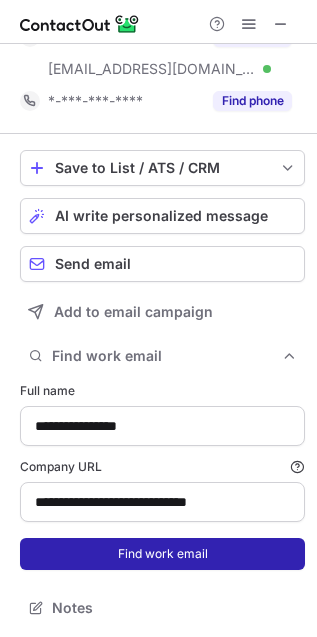 click on "Find work email" at bounding box center [162, 554] 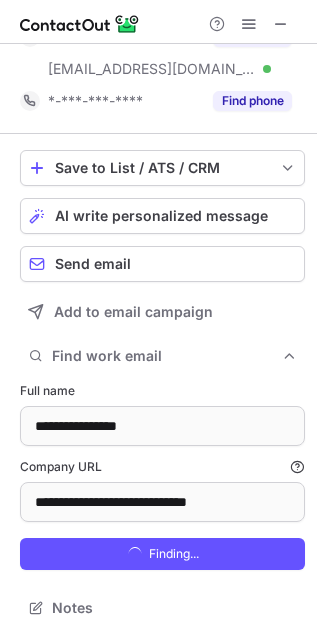 click on "Full name" at bounding box center [162, 391] 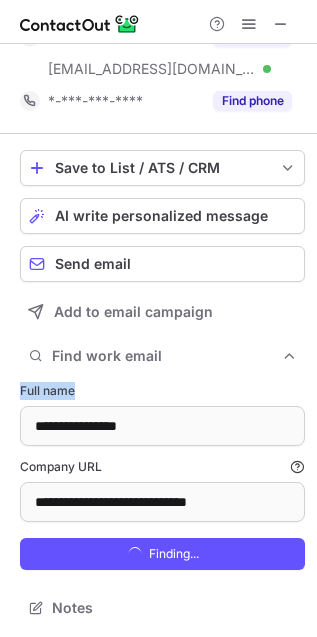 click on "Full name" at bounding box center [162, 391] 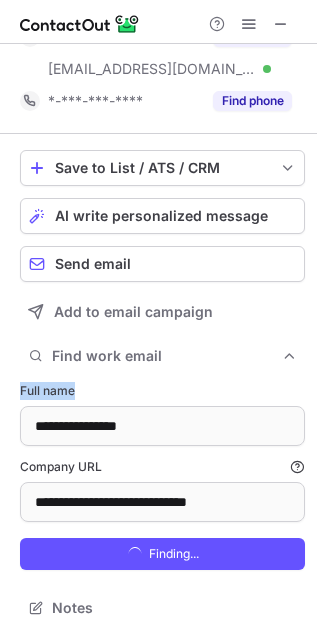 click on "Full name" at bounding box center [162, 391] 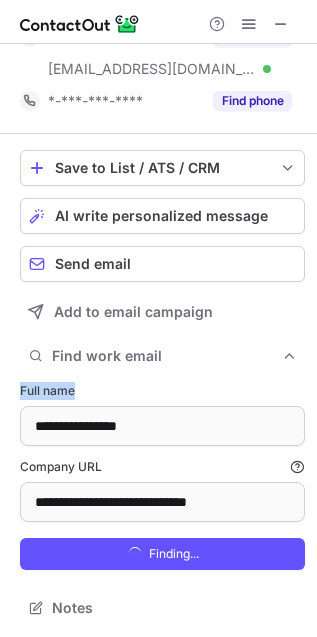 click on "Full name" at bounding box center [162, 391] 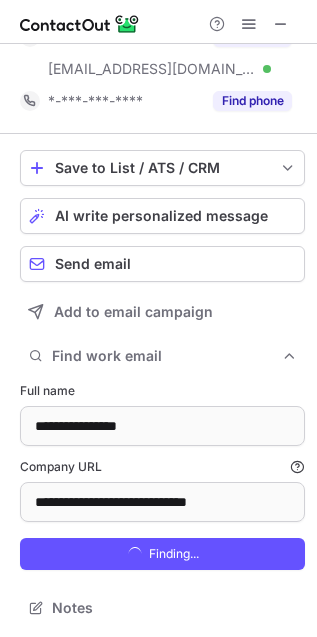 click on "Full name" at bounding box center (162, 391) 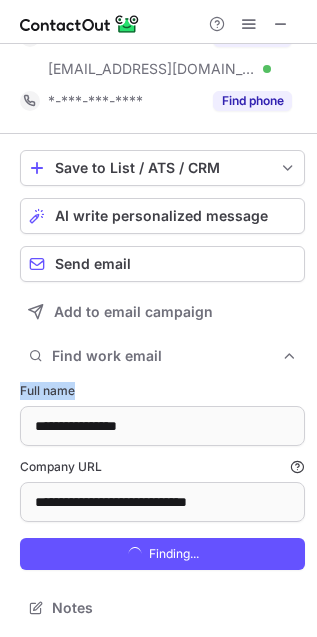 click on "Full name" at bounding box center (162, 391) 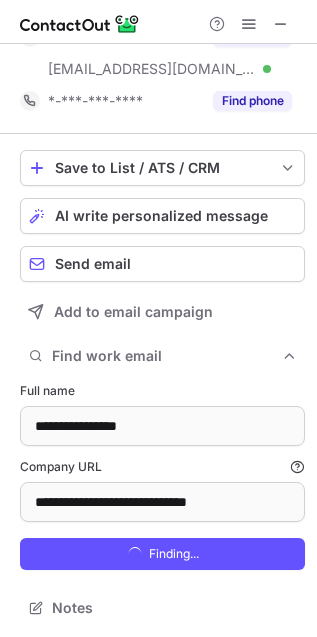 click on "Full name" at bounding box center [162, 391] 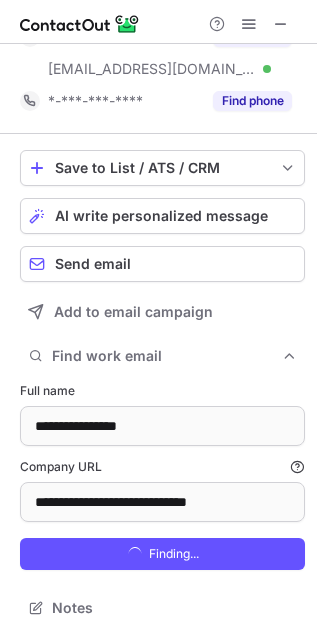 click on "Full name" at bounding box center (162, 391) 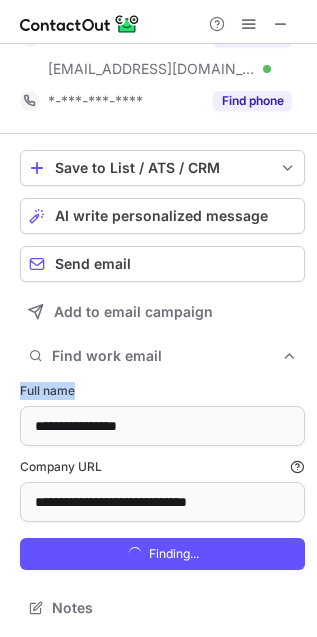 click on "Full name" at bounding box center [162, 391] 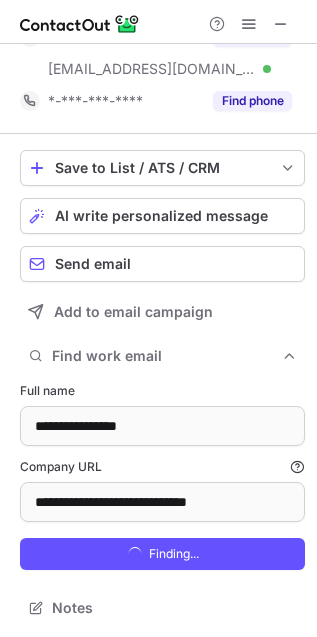 click on "Full name" at bounding box center [162, 391] 